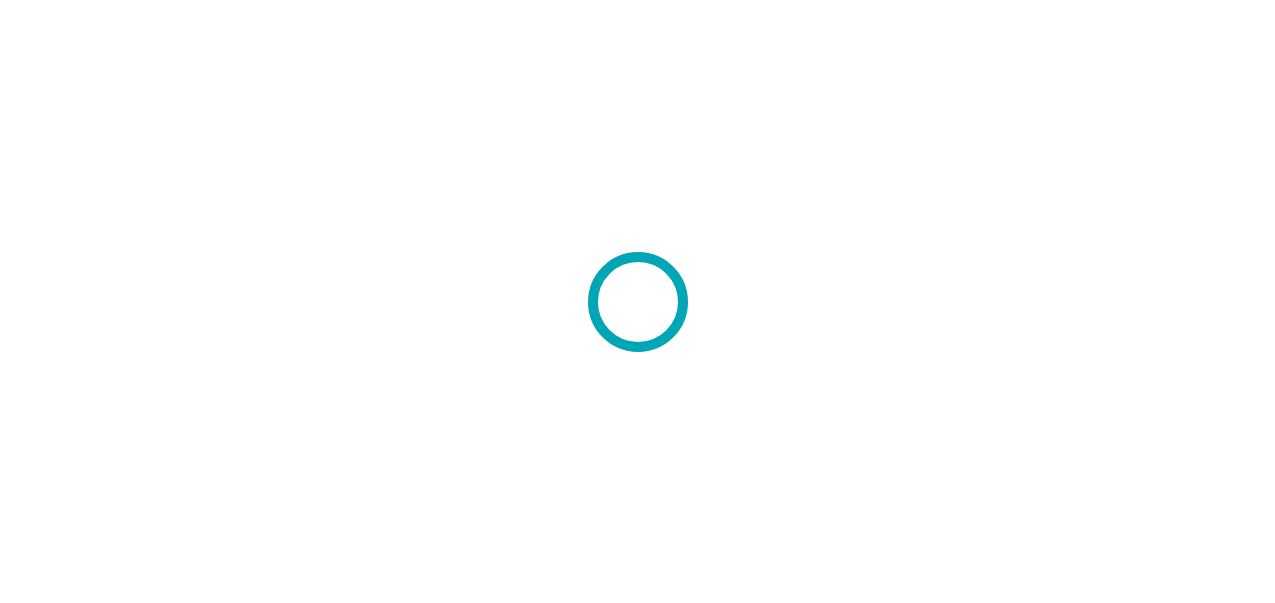 scroll, scrollTop: 0, scrollLeft: 0, axis: both 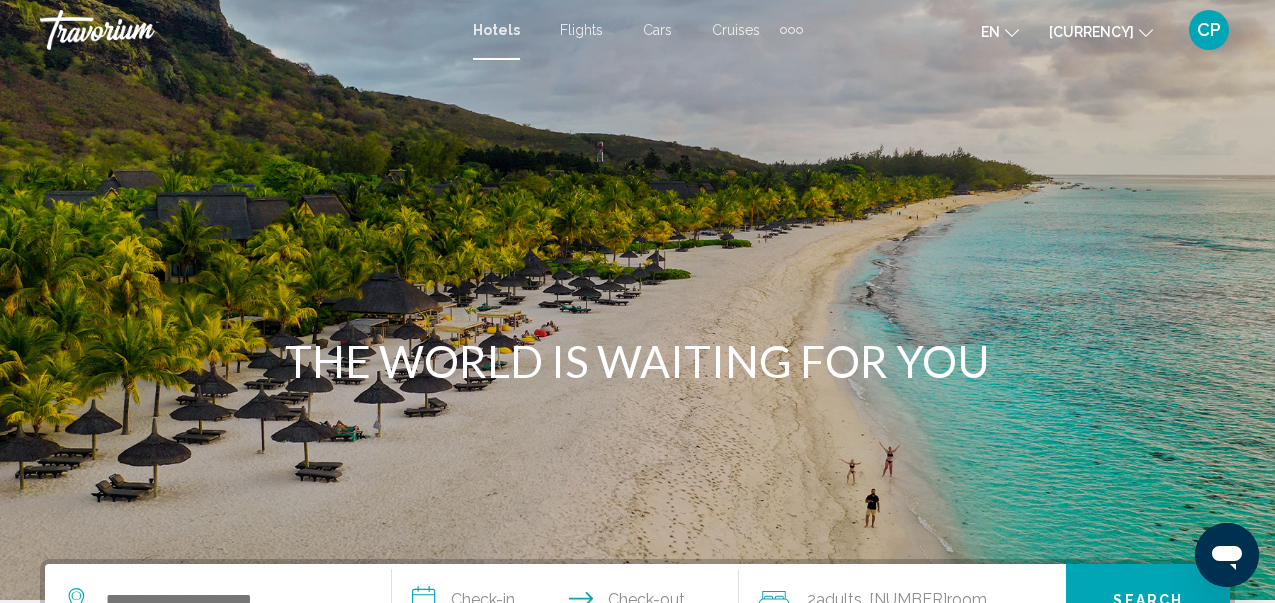 click at bounding box center [799, 30] 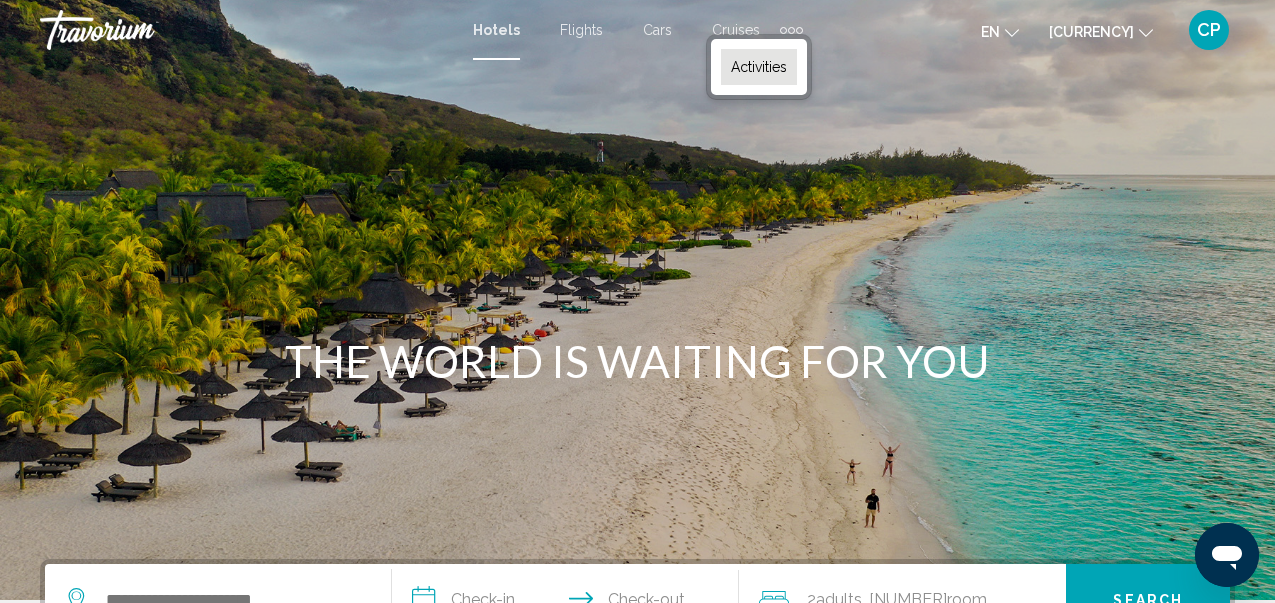 click on "Activities" at bounding box center (759, 67) 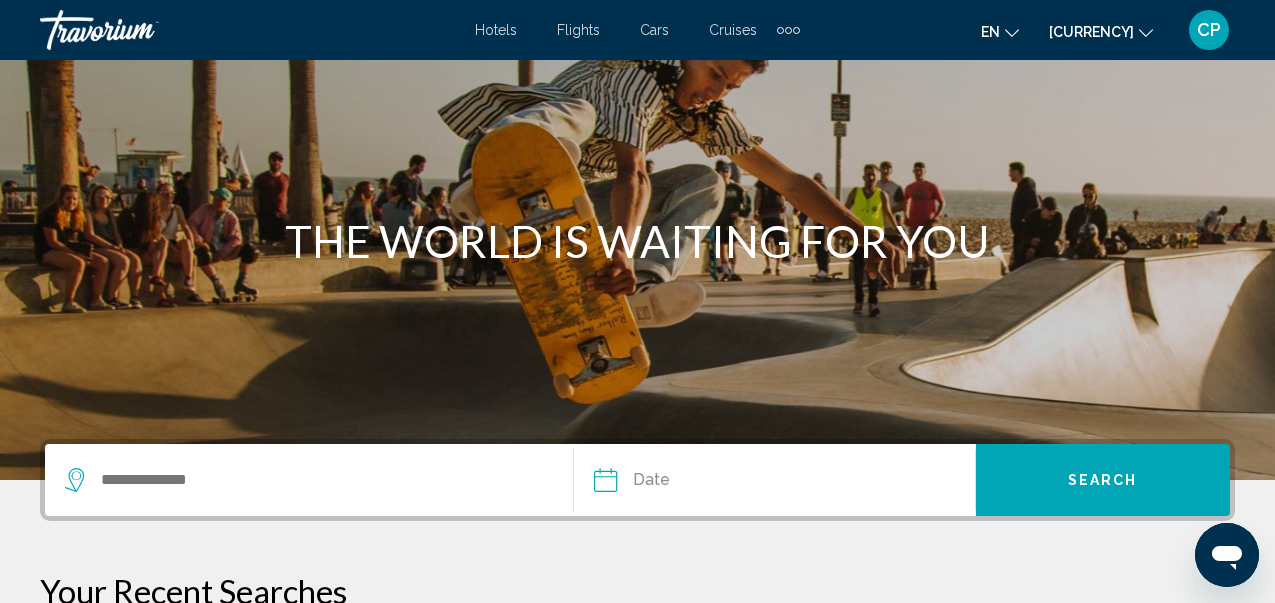 scroll, scrollTop: 160, scrollLeft: 0, axis: vertical 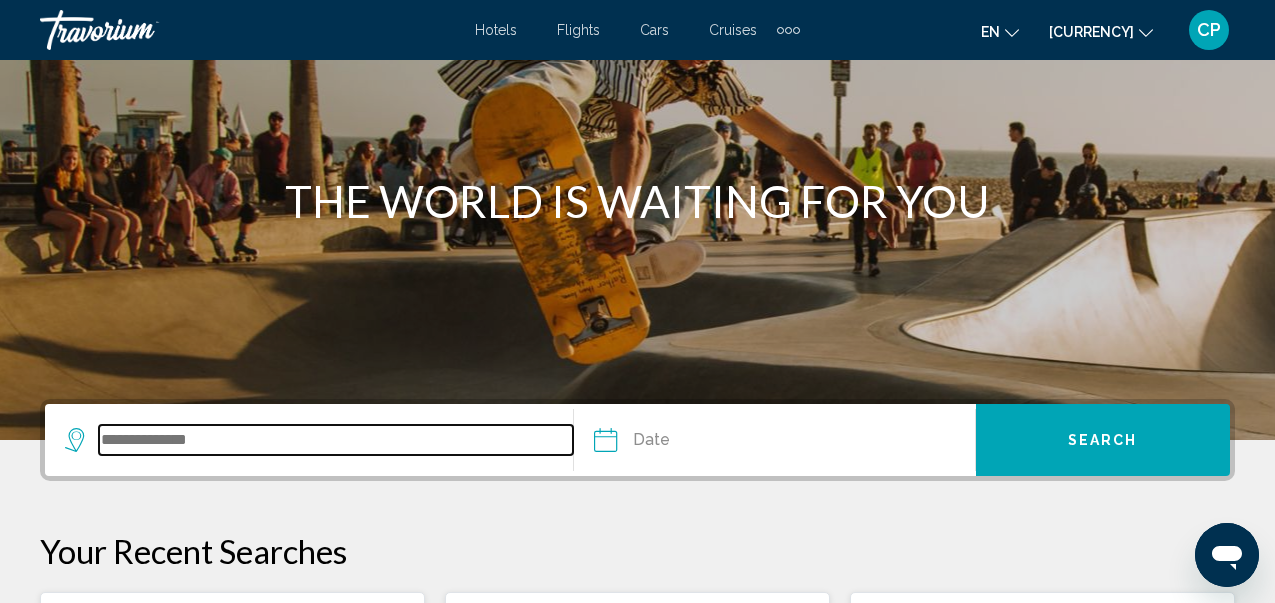 click at bounding box center [336, 440] 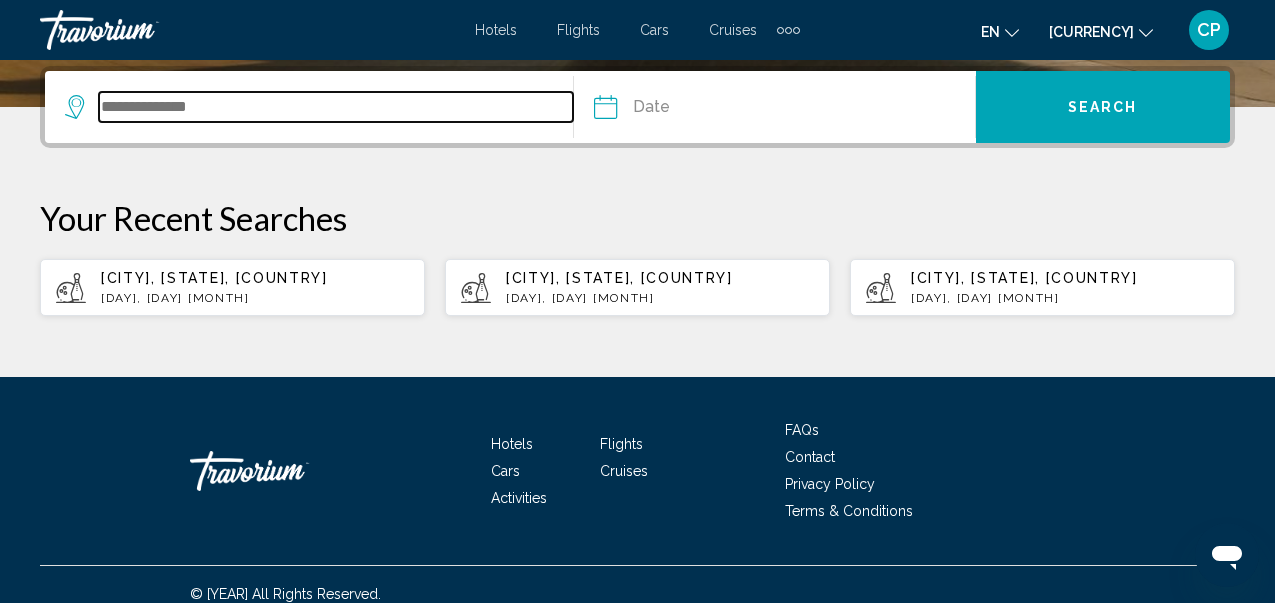 scroll, scrollTop: 494, scrollLeft: 0, axis: vertical 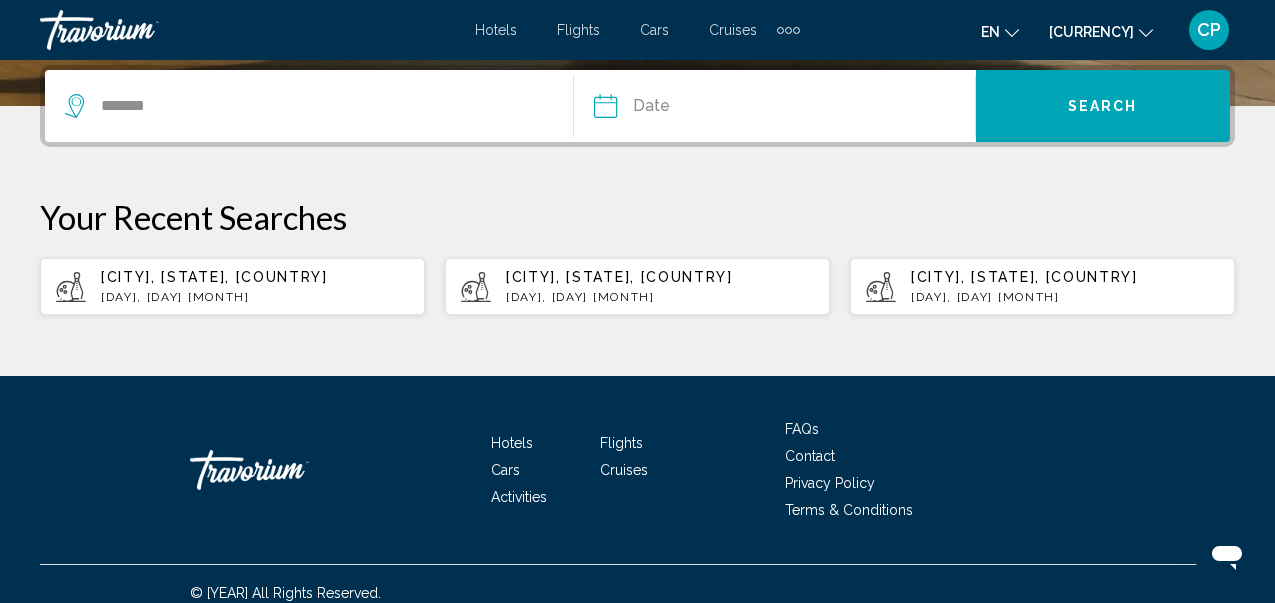 click at bounding box center [688, 109] 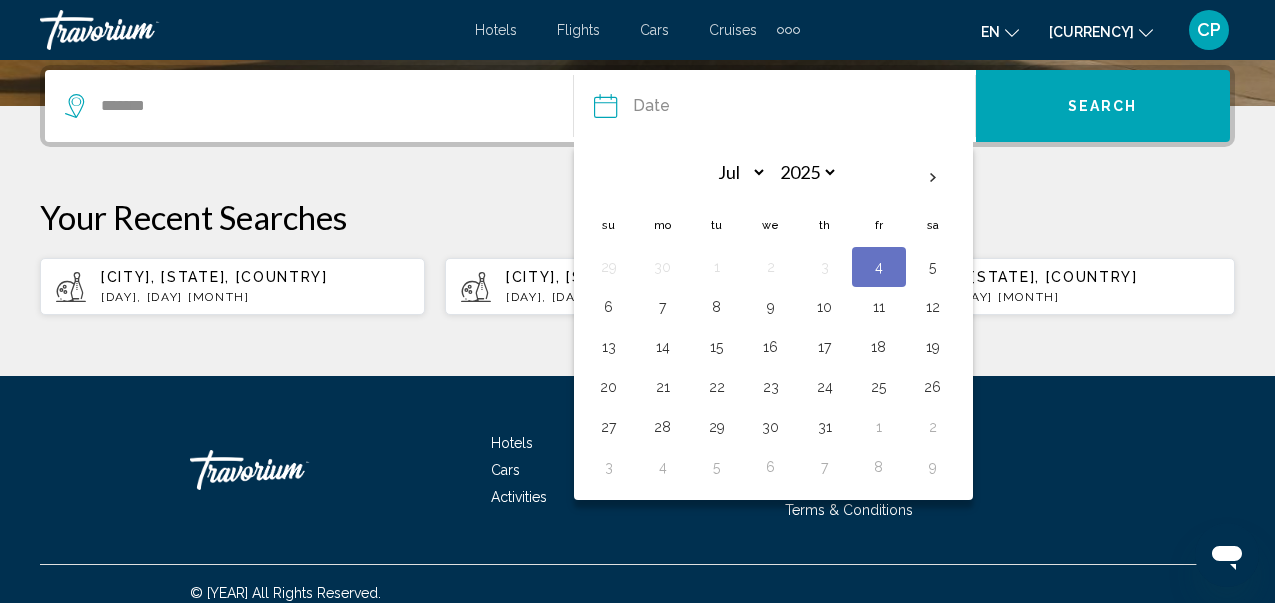click on "4" at bounding box center [879, 267] 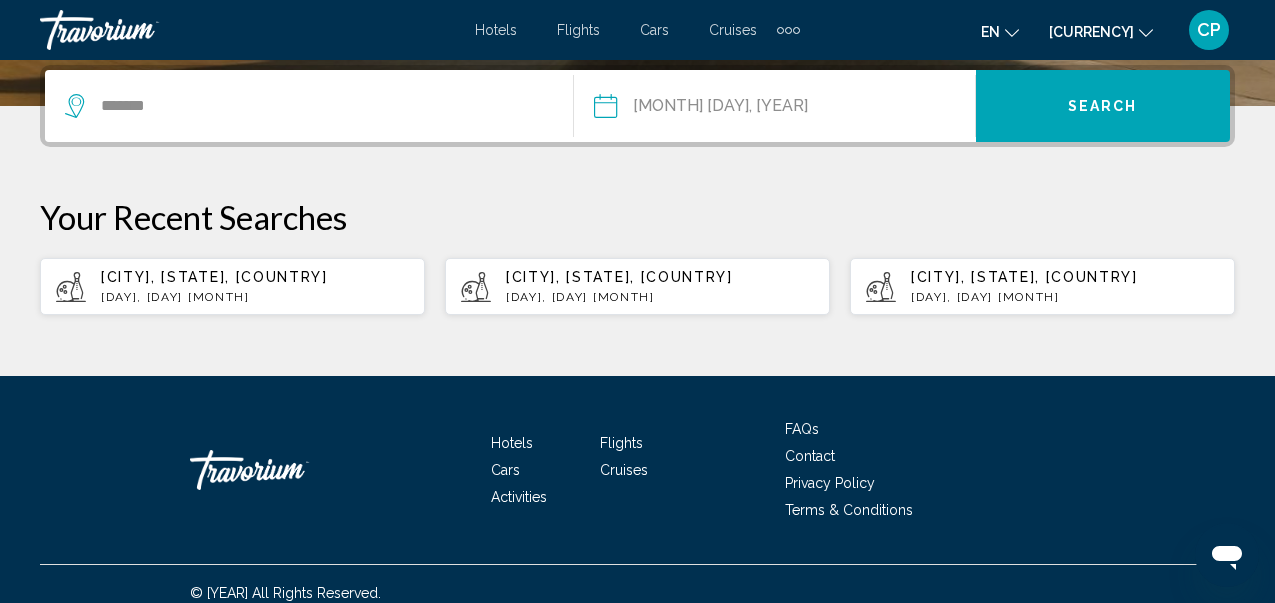 click on "Search" at bounding box center (1103, 107) 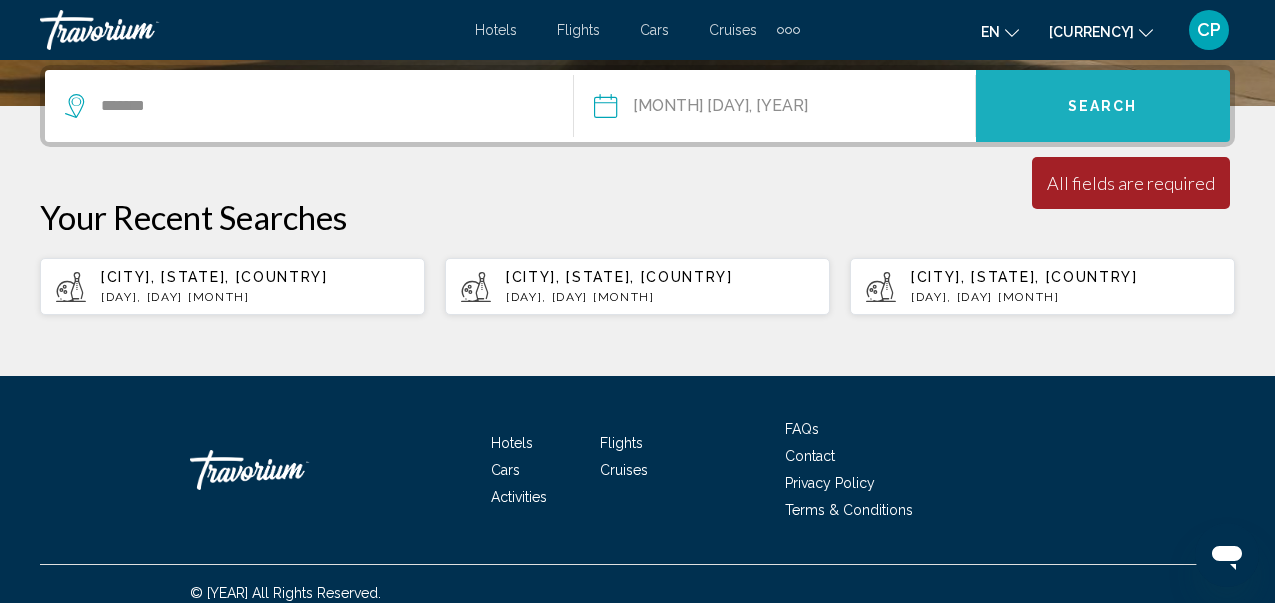 click on "Search" at bounding box center [1103, 107] 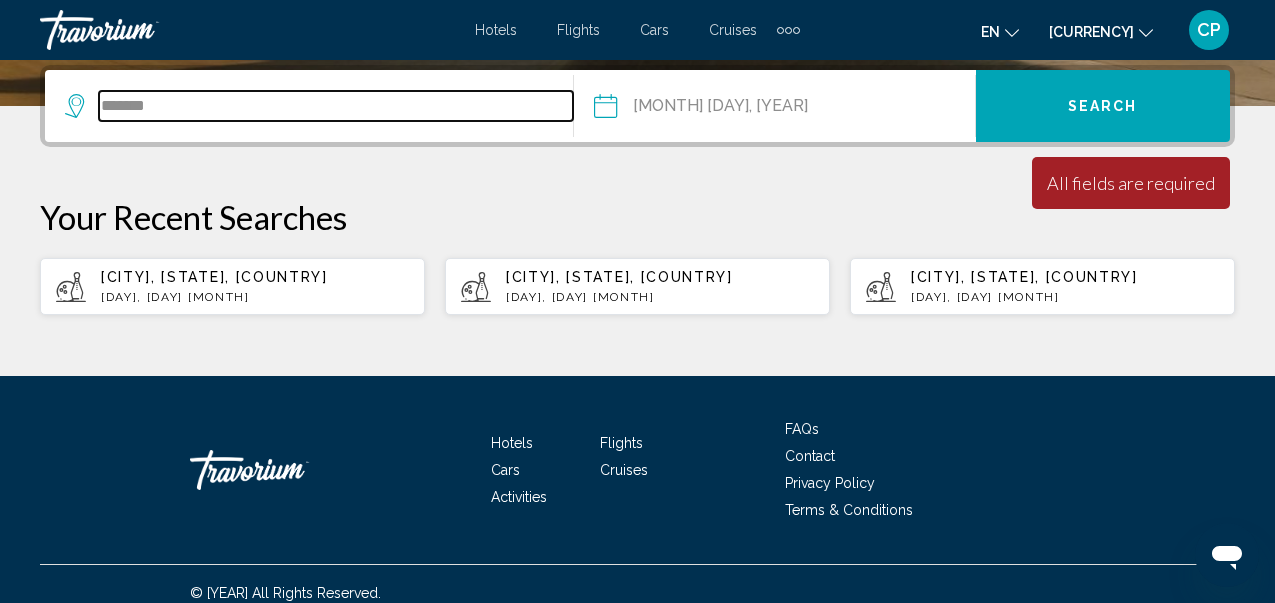 click on "*******" at bounding box center (336, 106) 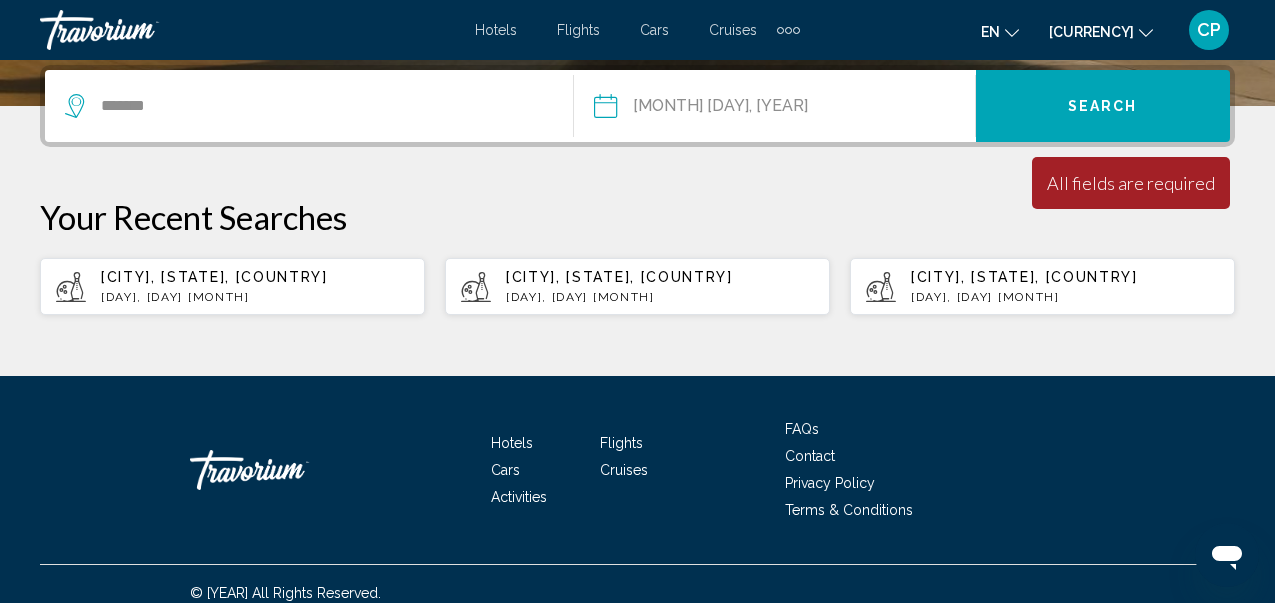 drag, startPoint x: 245, startPoint y: 92, endPoint x: 276, endPoint y: 173, distance: 86.72946 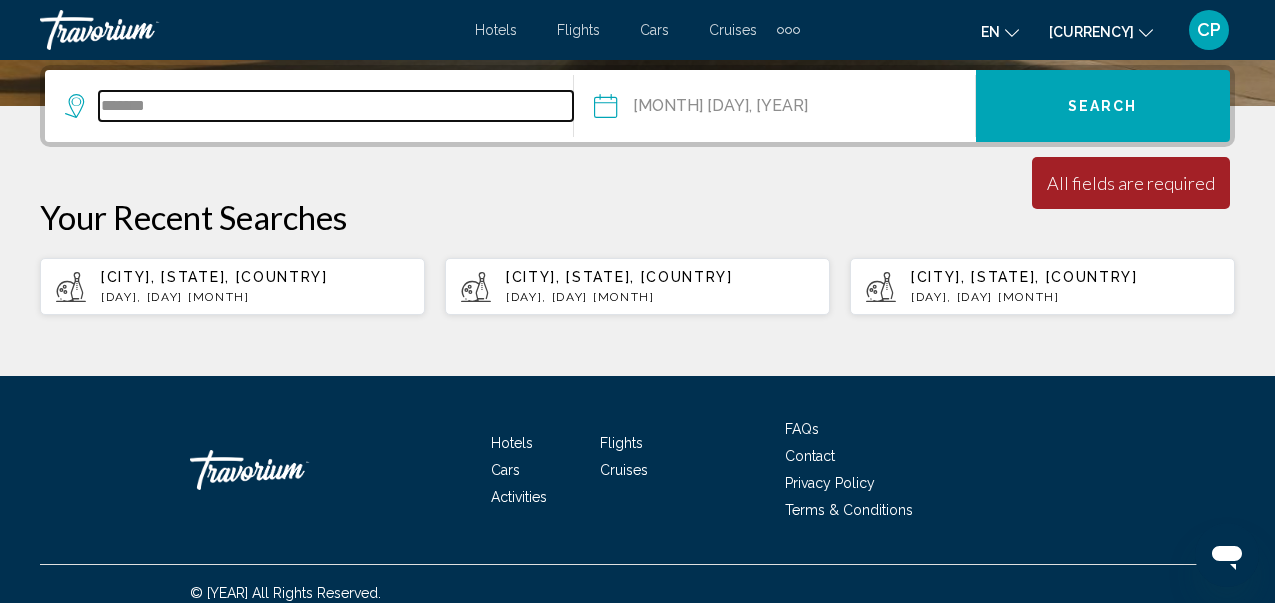 click on "*******" at bounding box center (336, 106) 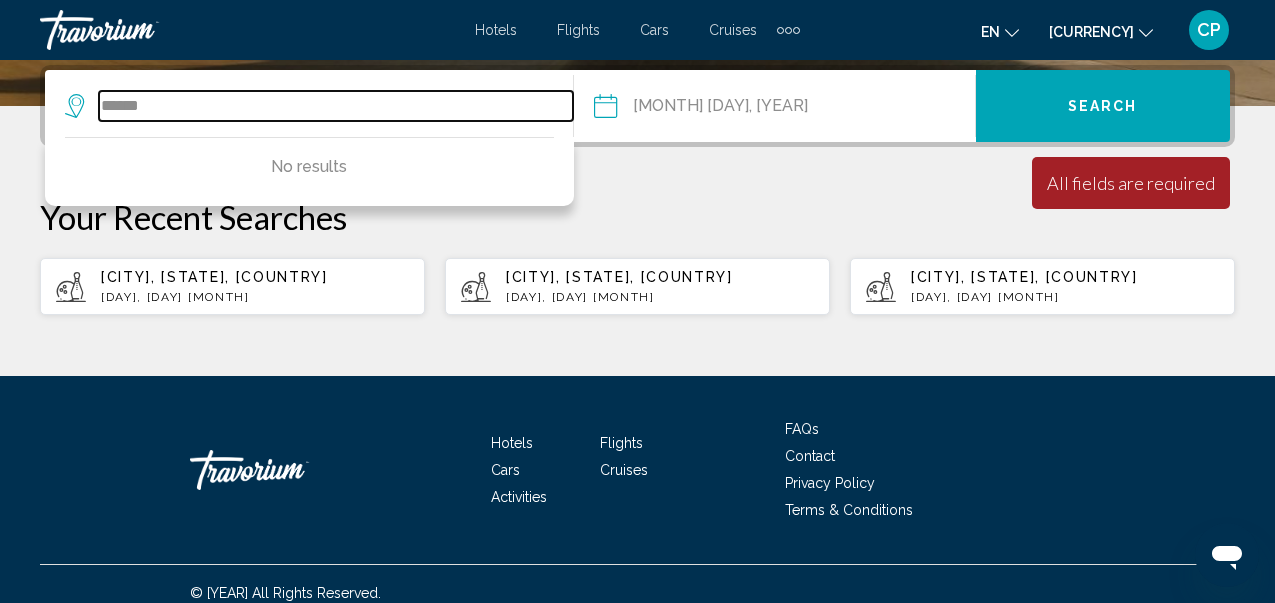 scroll, scrollTop: 493, scrollLeft: 0, axis: vertical 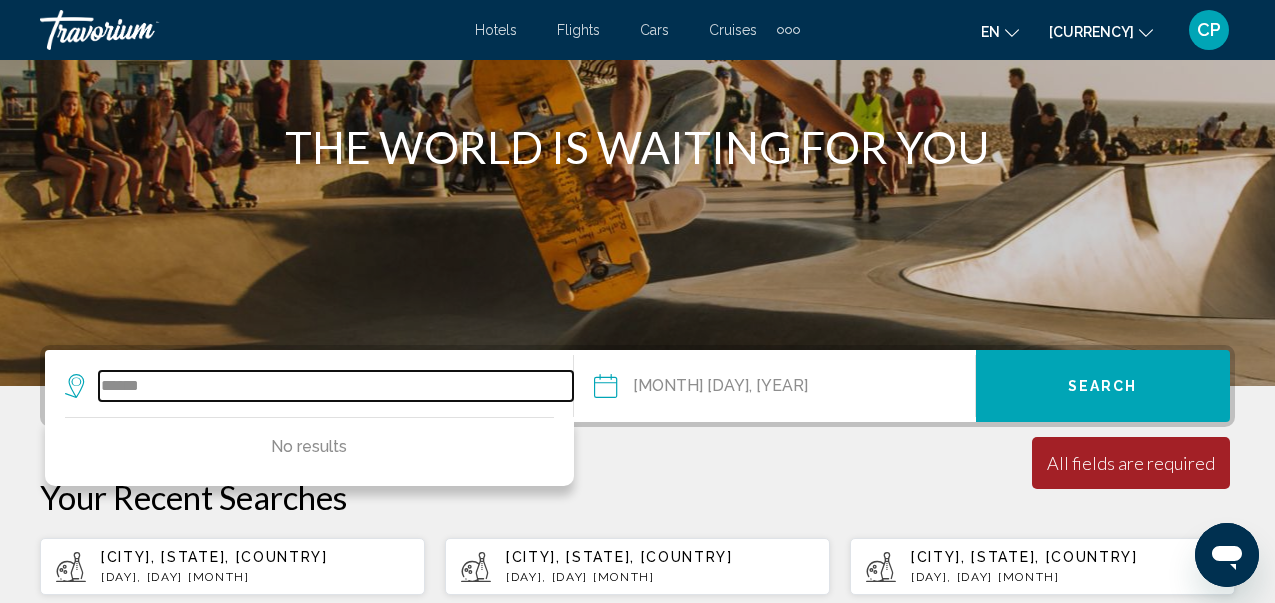 type on "******" 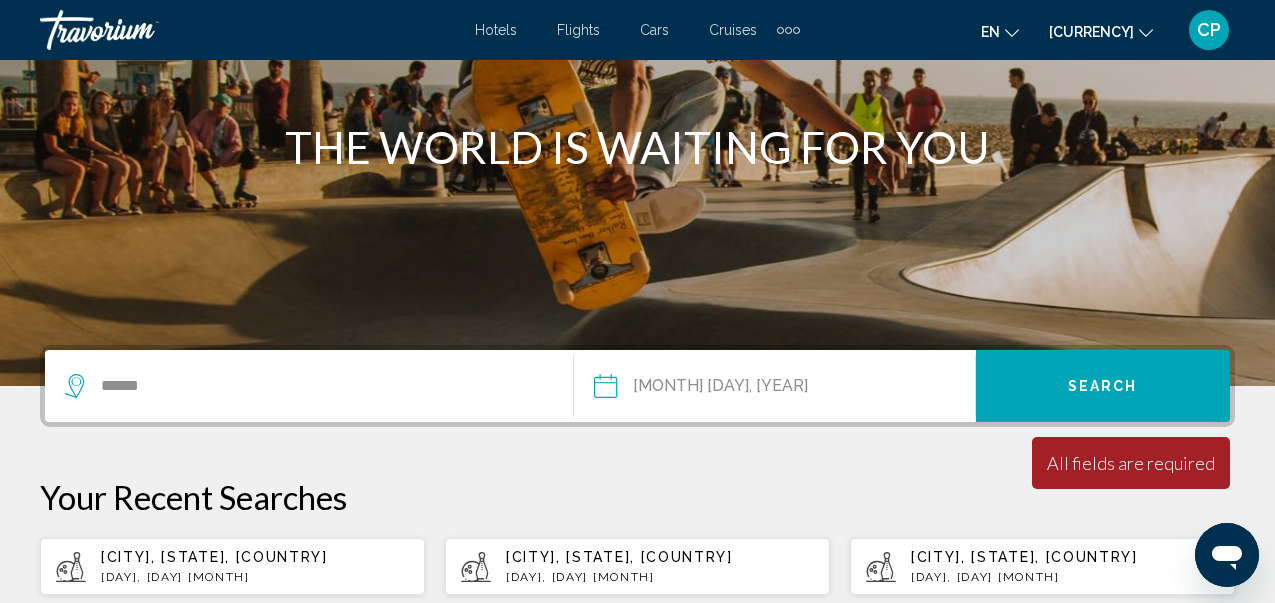 click on "******" at bounding box center [319, 386] 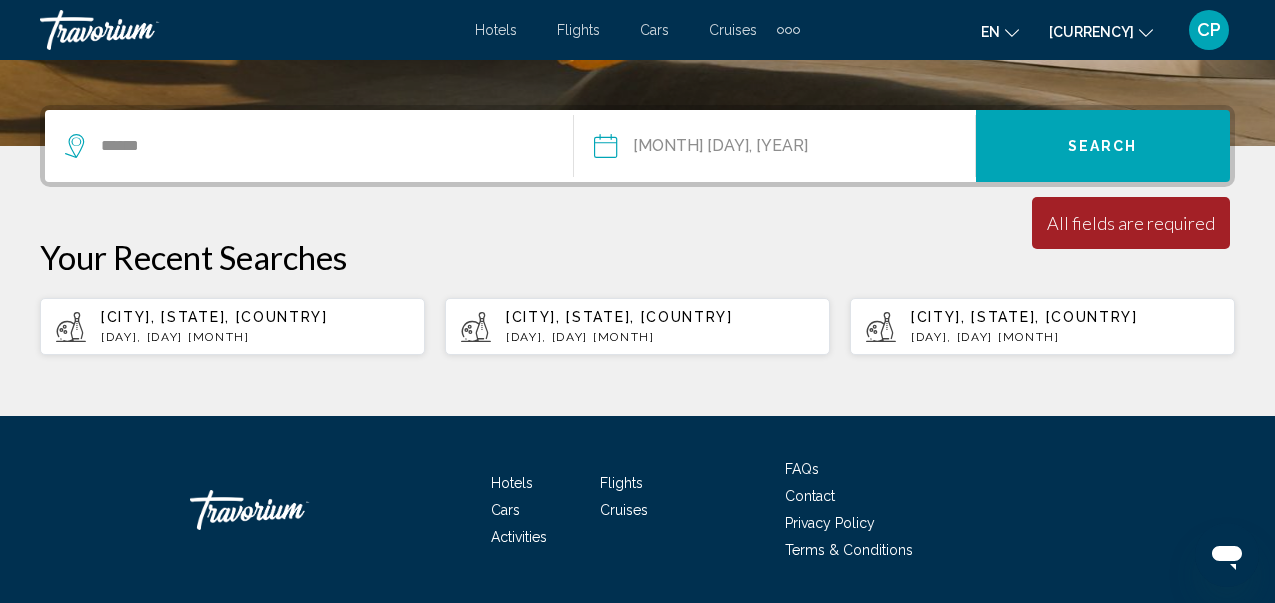scroll, scrollTop: 494, scrollLeft: 0, axis: vertical 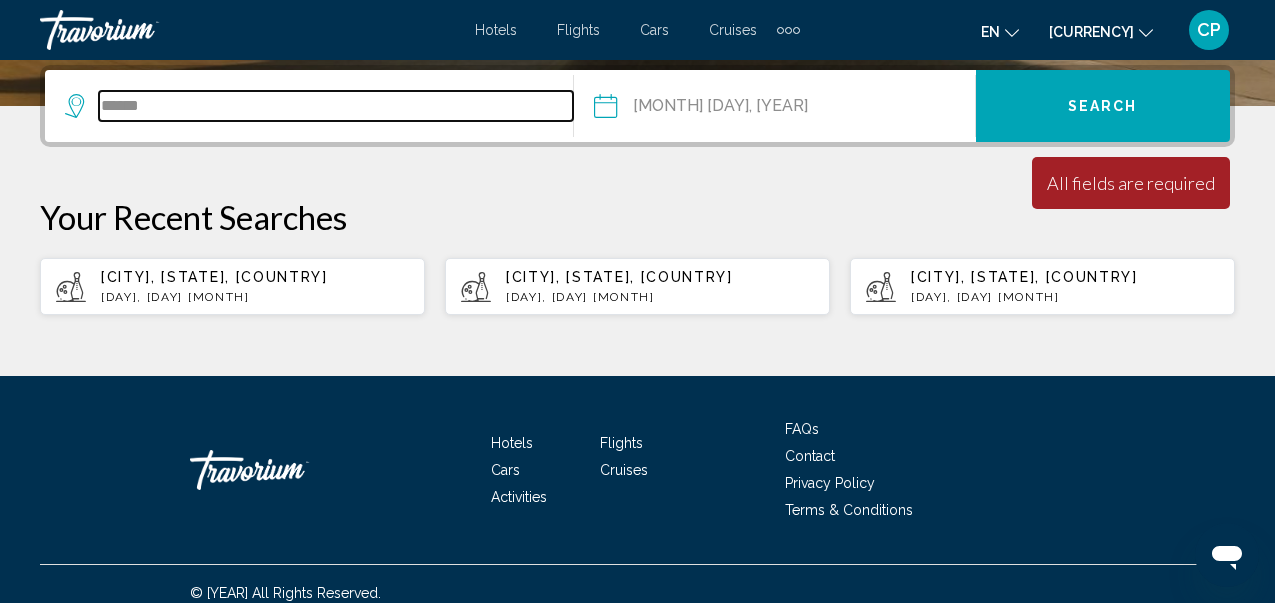 click on "******" at bounding box center (336, 106) 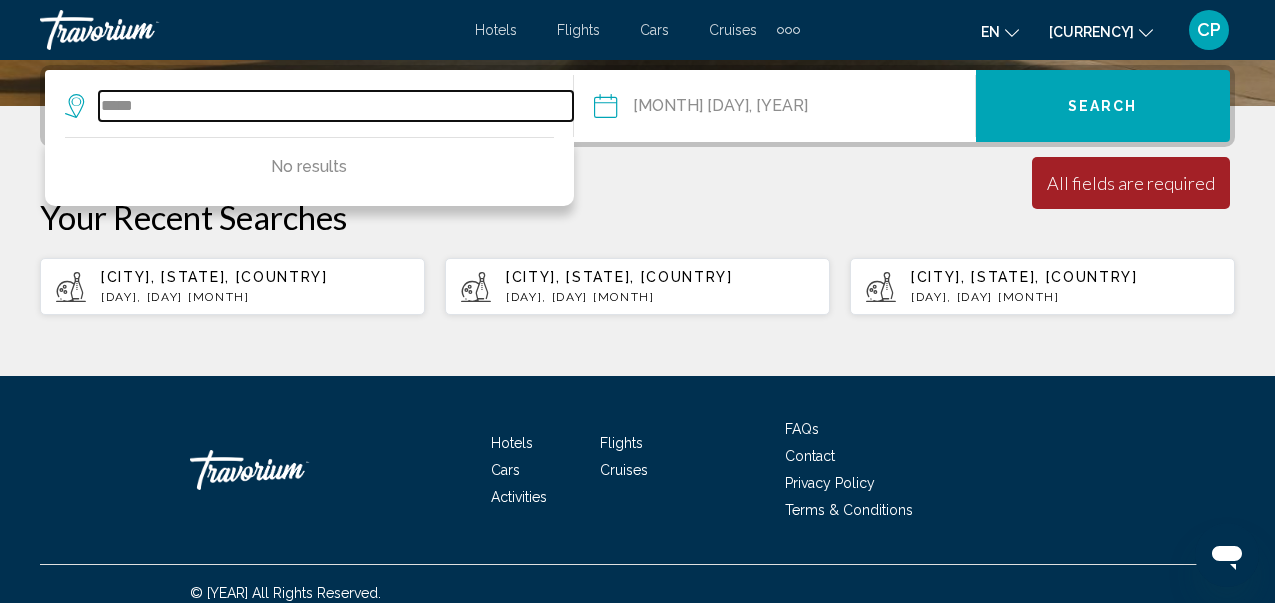 click on "*****" at bounding box center [336, 106] 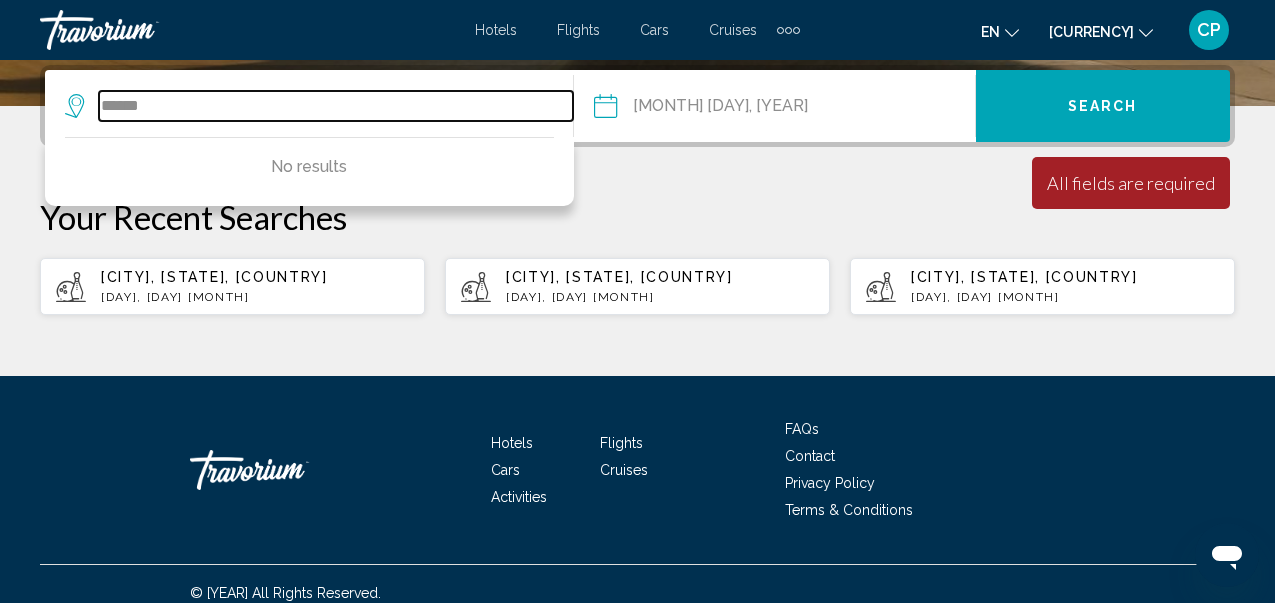 click on "******" at bounding box center [336, 106] 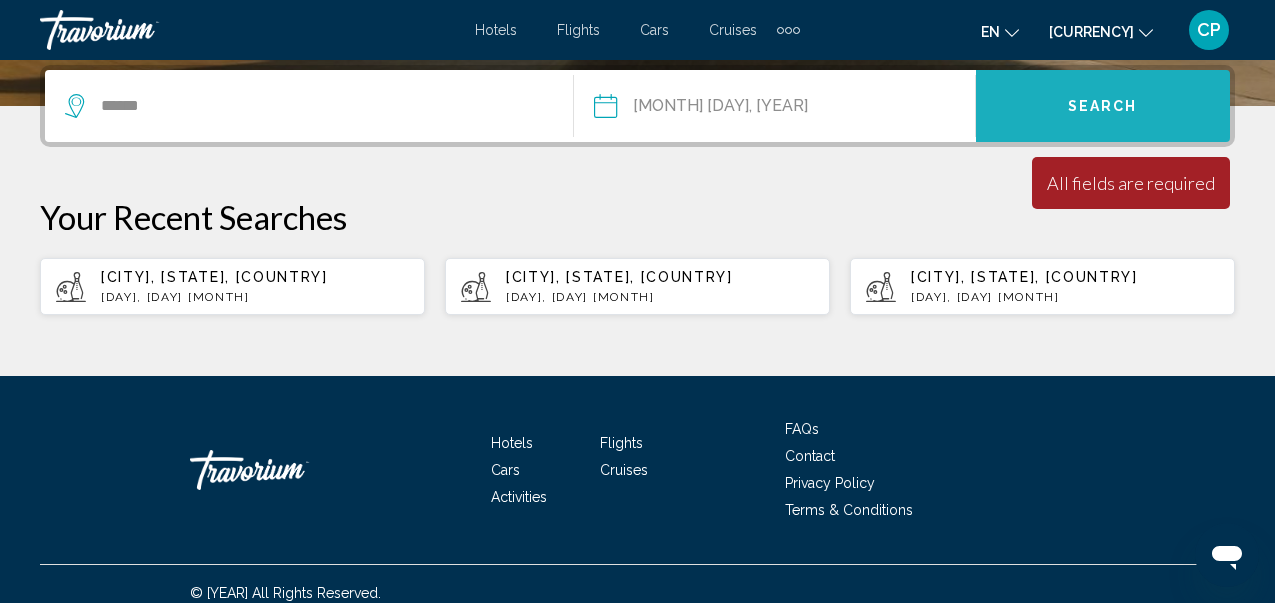 click on "Search" at bounding box center (1103, 107) 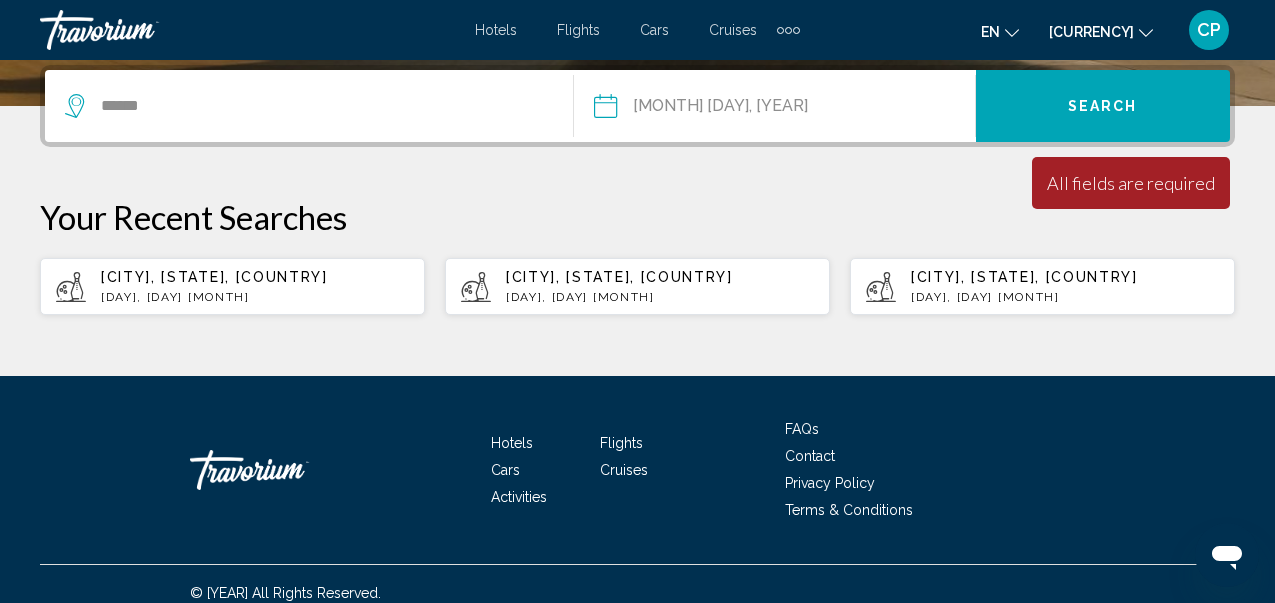 click on "**********" at bounding box center [688, 109] 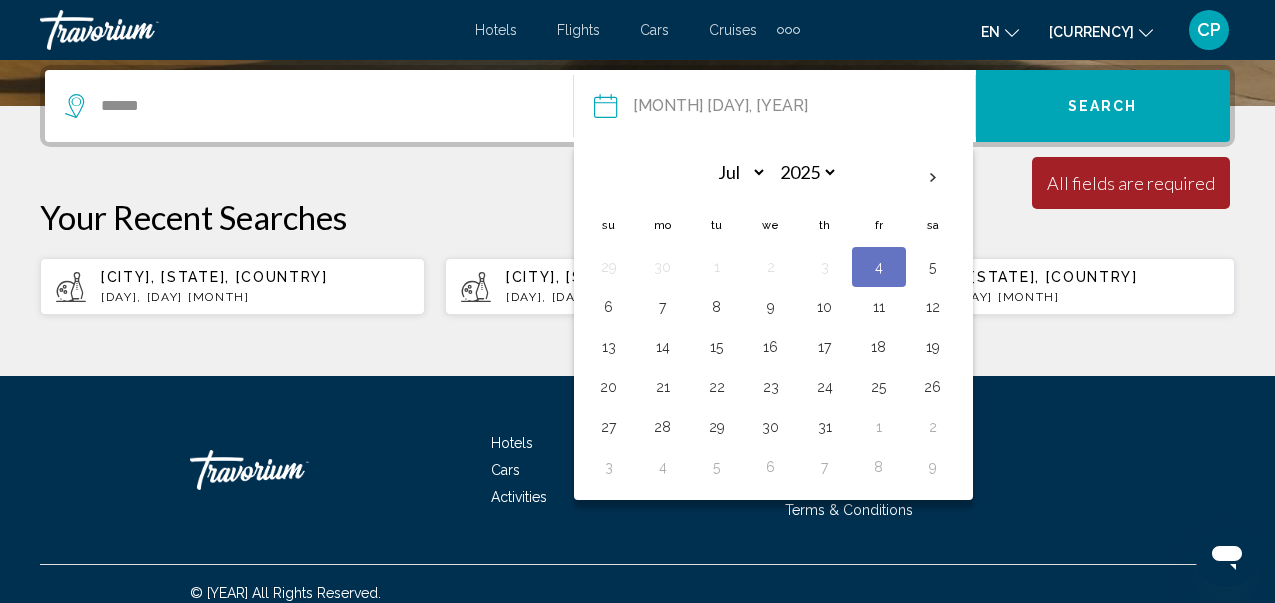 click on "4" at bounding box center [879, 267] 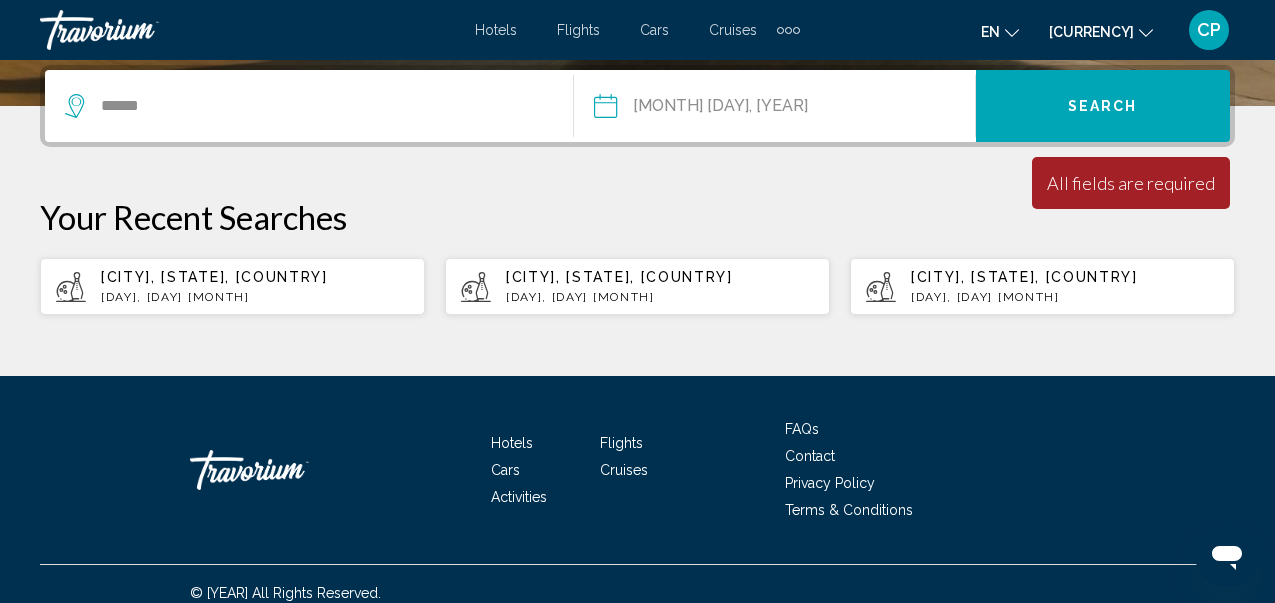 click at bounding box center (77, 106) 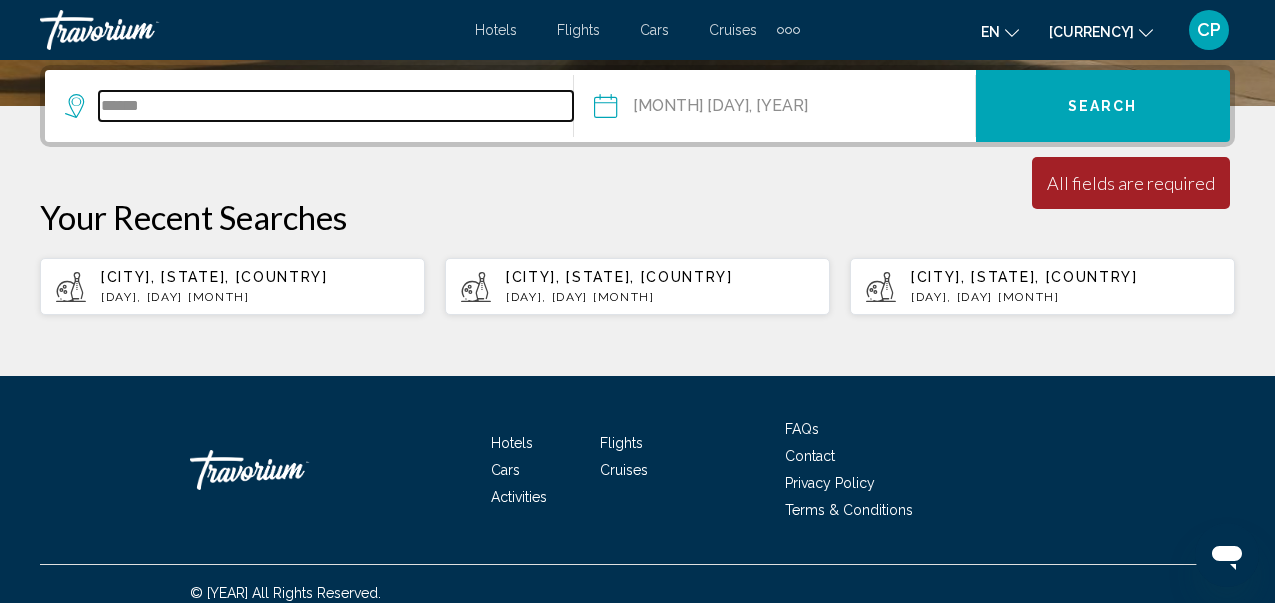click on "******" at bounding box center (336, 106) 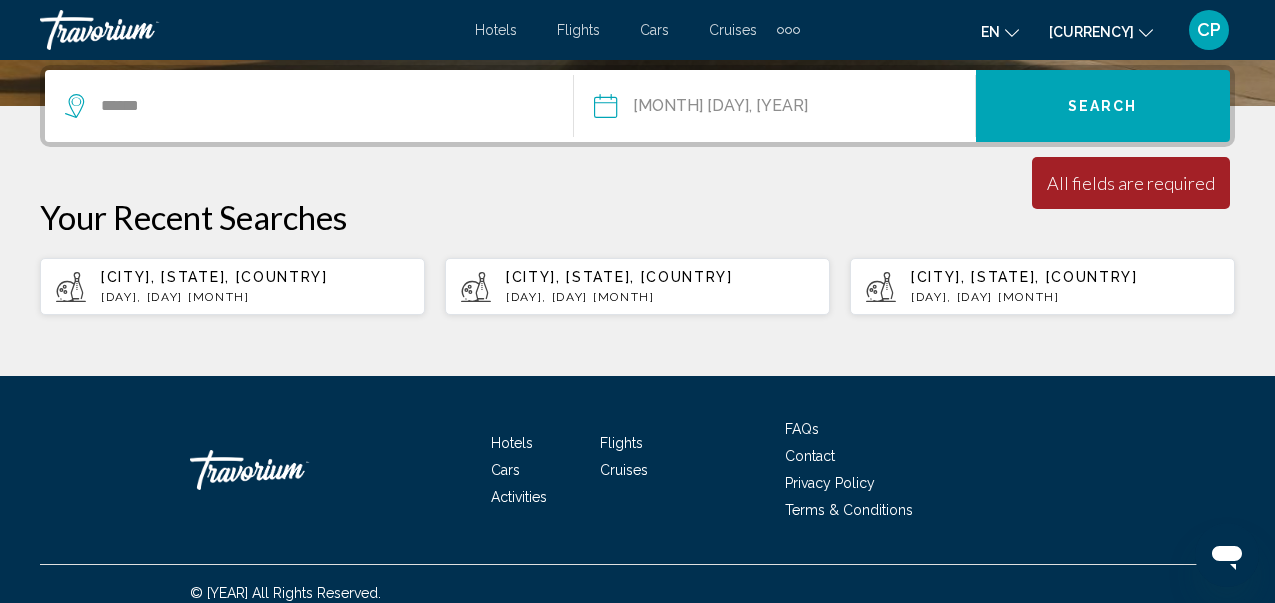drag, startPoint x: 162, startPoint y: 112, endPoint x: 315, endPoint y: 173, distance: 164.71187 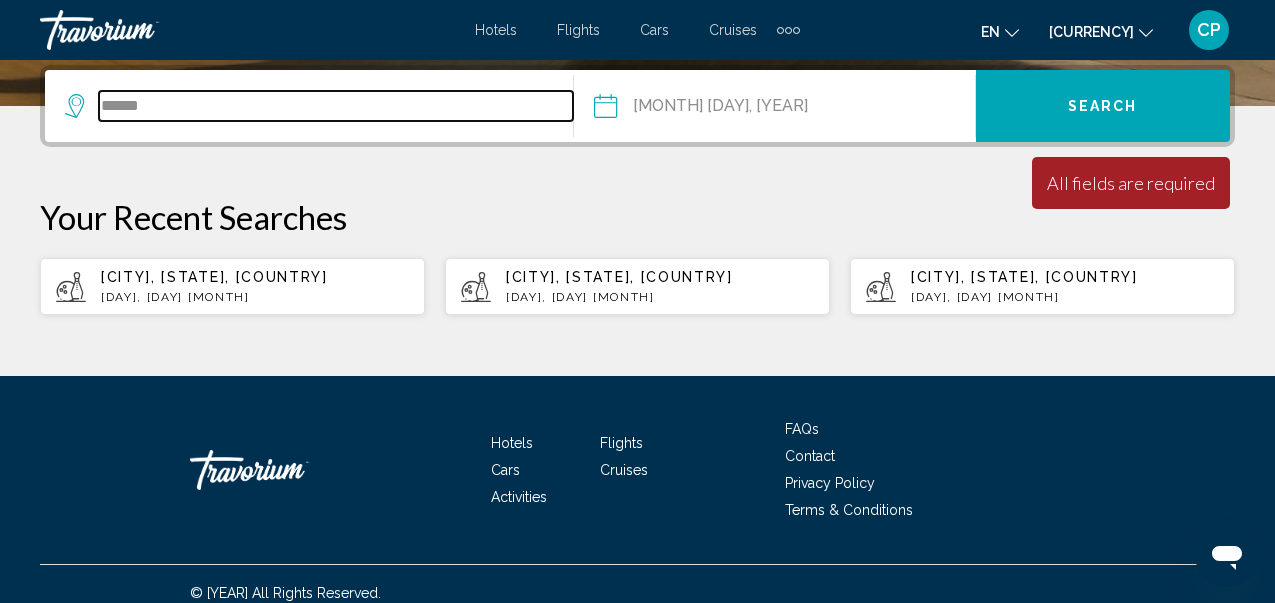 click on "******" at bounding box center (336, 106) 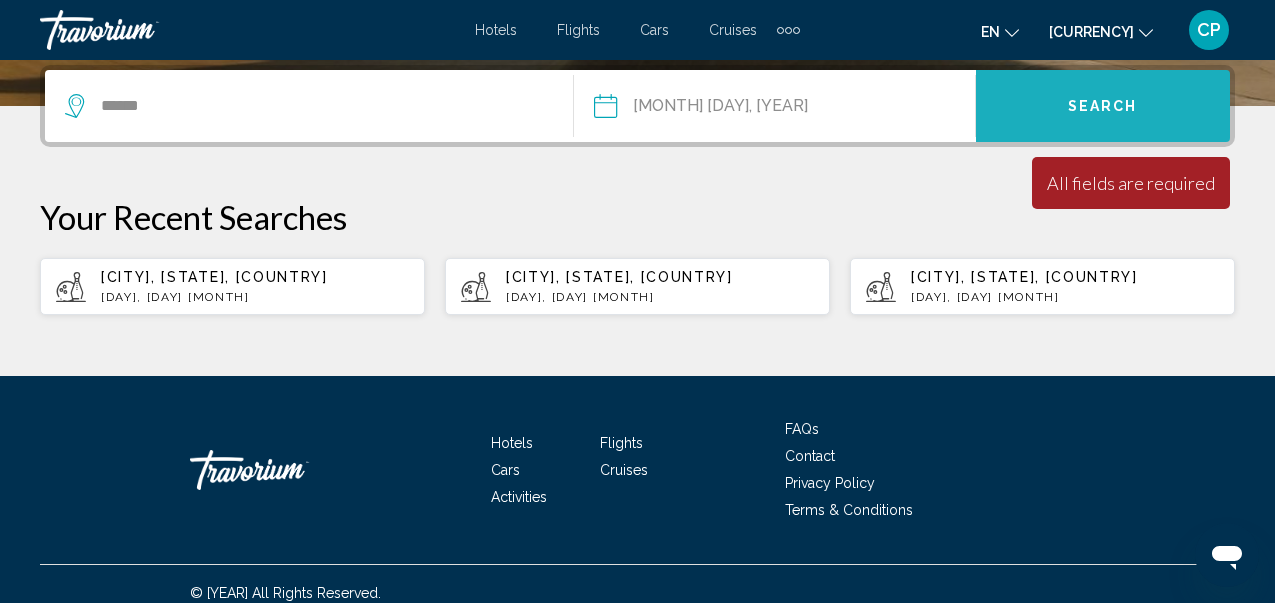 drag, startPoint x: 938, startPoint y: 0, endPoint x: 1113, endPoint y: 118, distance: 211.06635 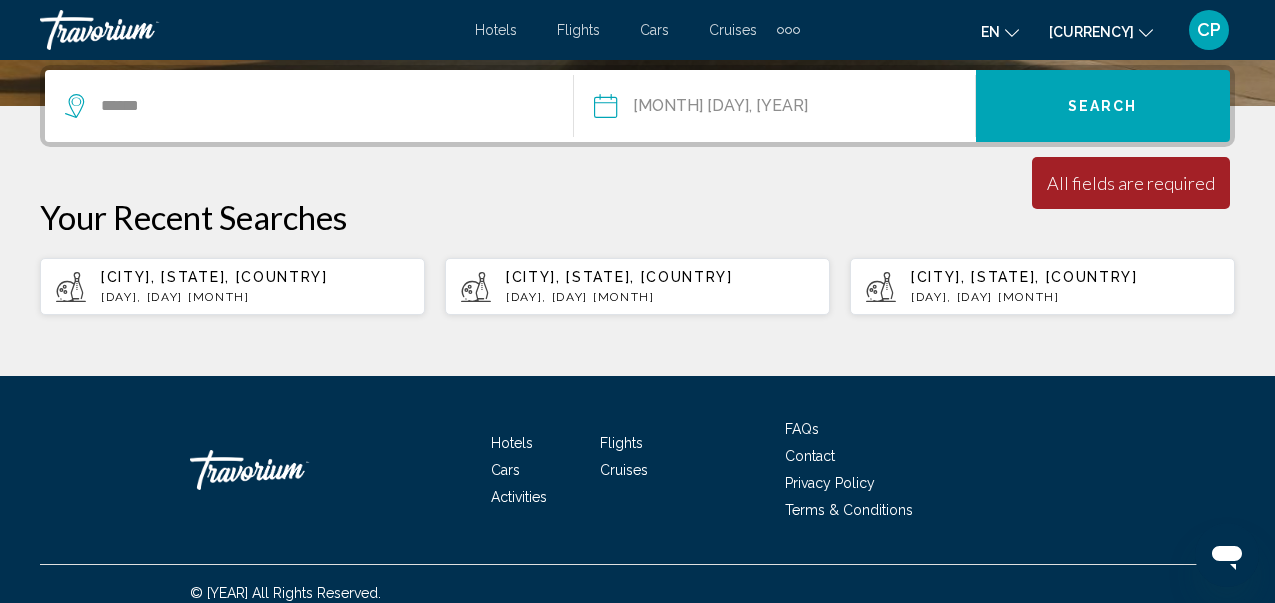 click on "**********" at bounding box center [688, 109] 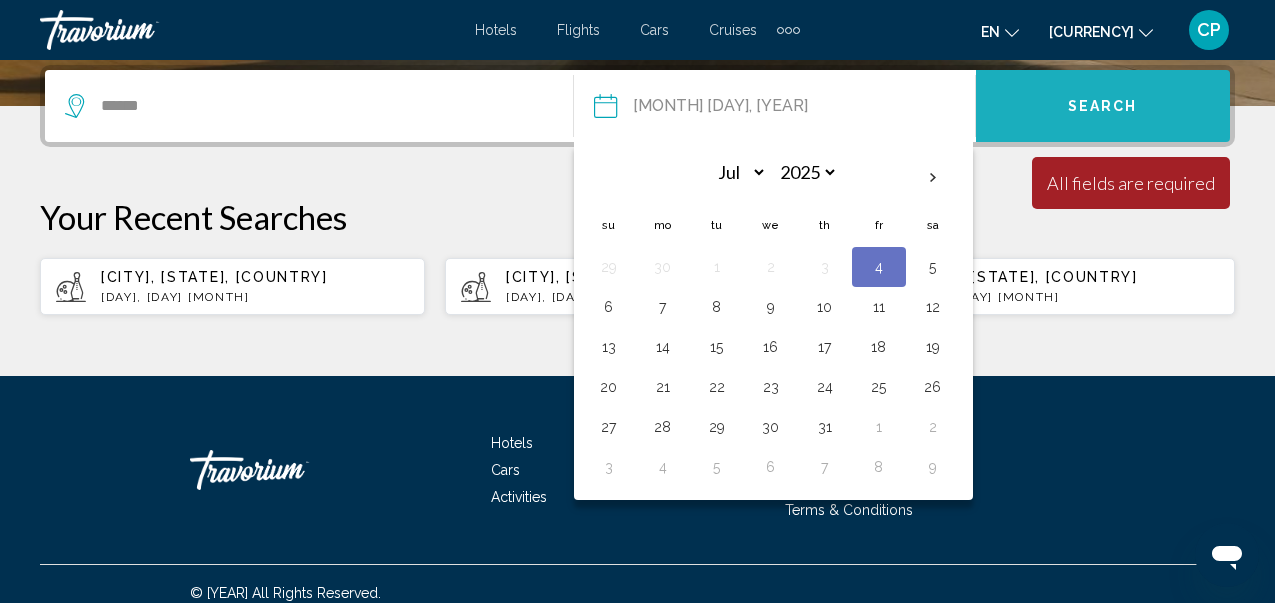 click on "Search" at bounding box center [1103, 106] 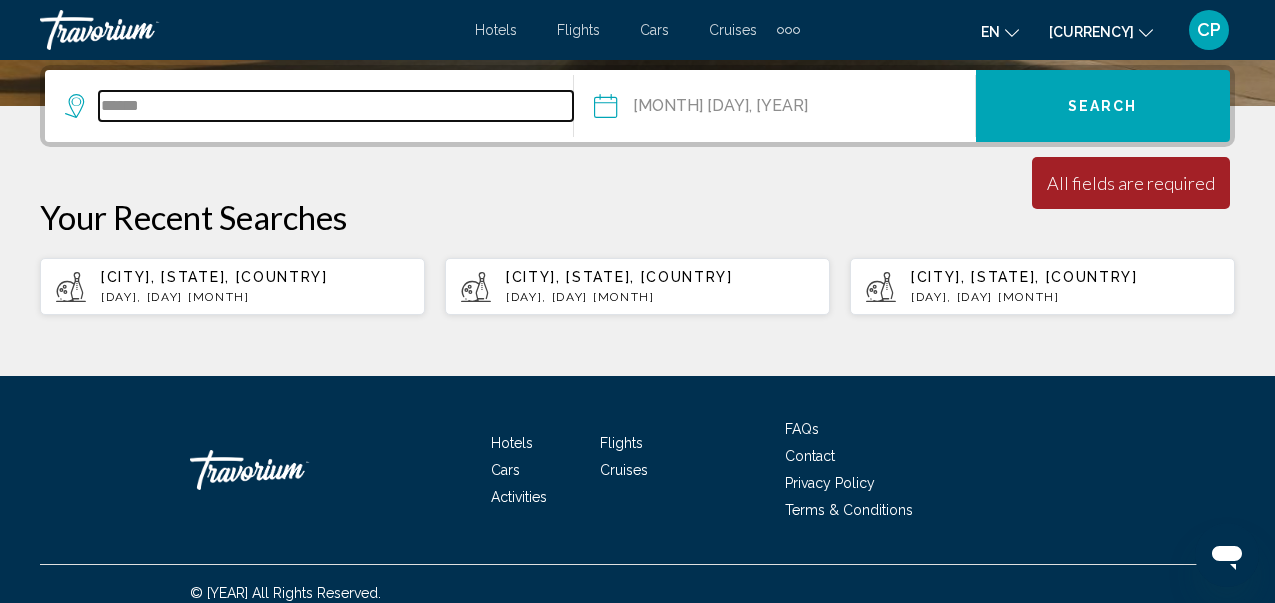 click on "******" at bounding box center (336, 106) 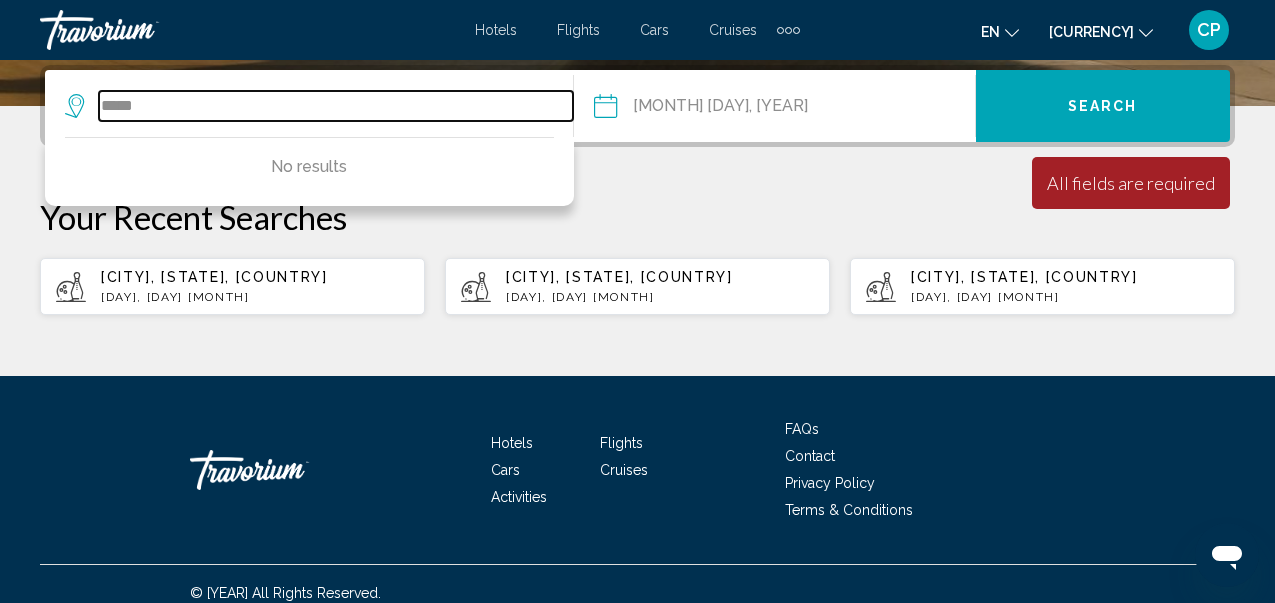 click on "*****" at bounding box center [336, 106] 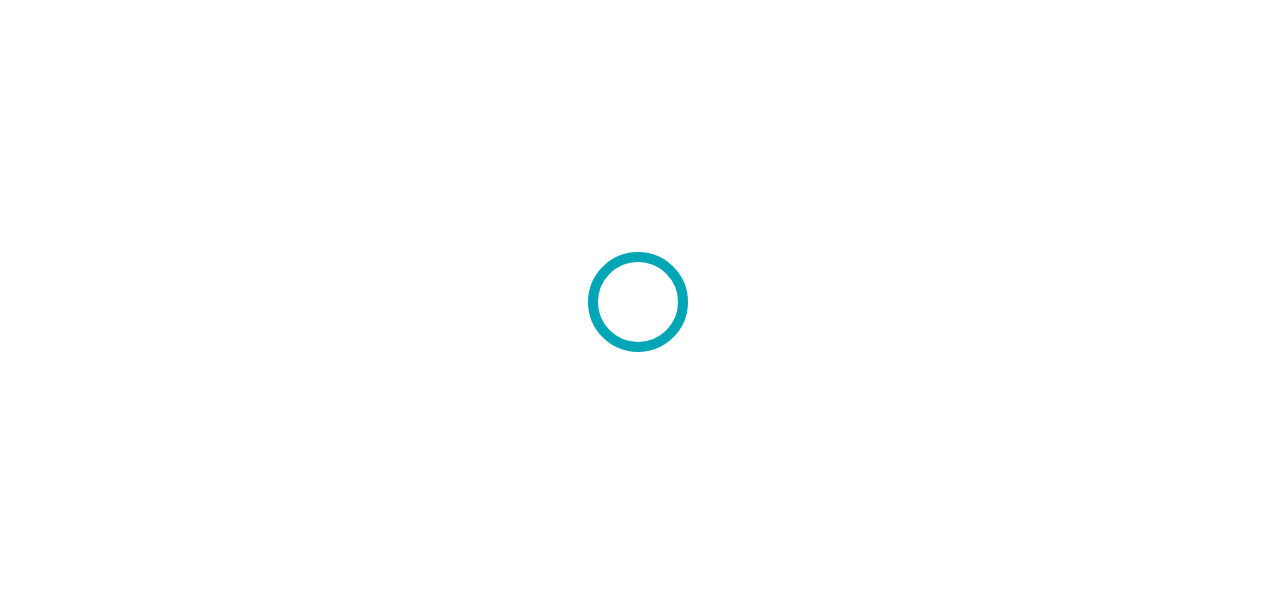scroll, scrollTop: 0, scrollLeft: 0, axis: both 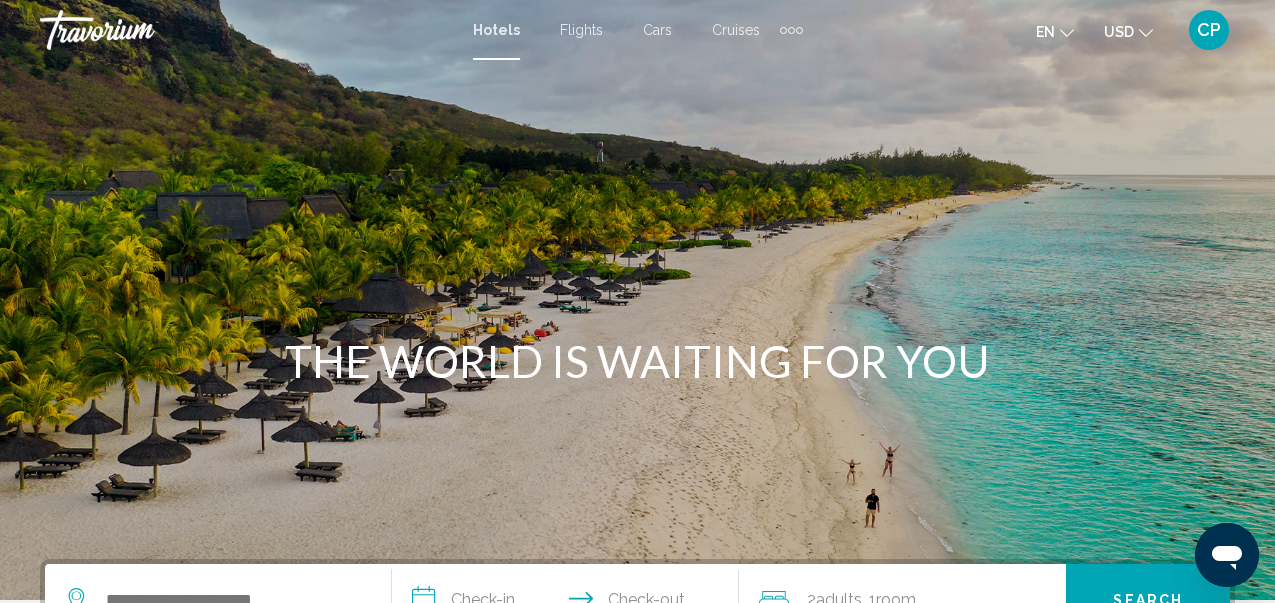 click at bounding box center [791, 30] 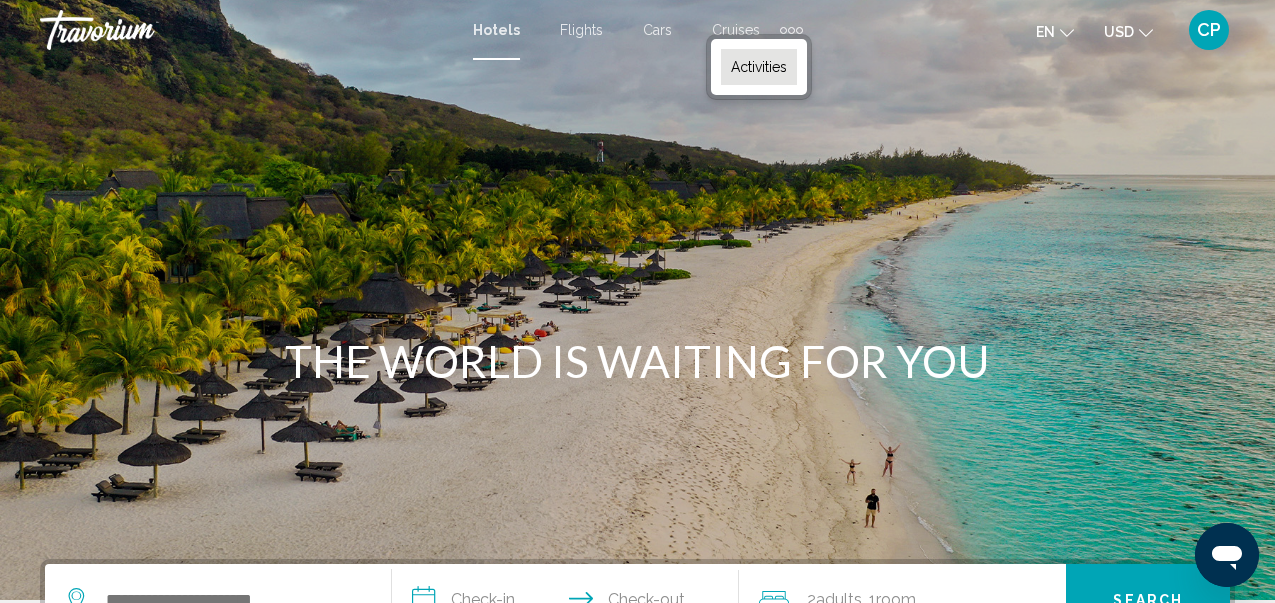 click on "Activities" at bounding box center [759, 67] 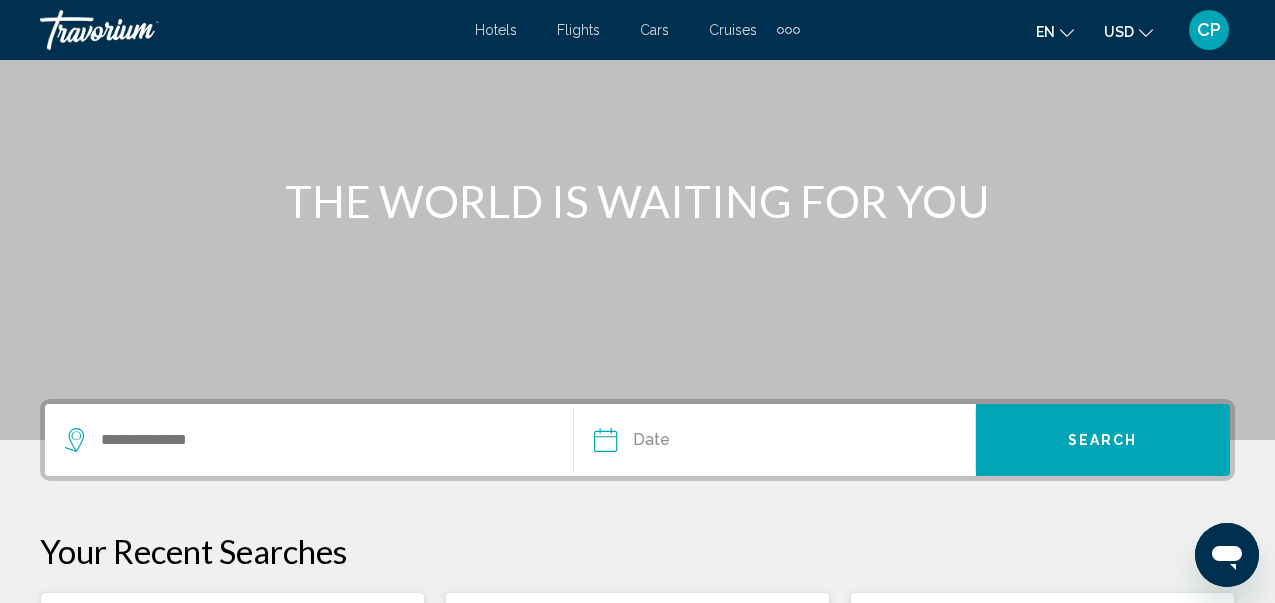 scroll, scrollTop: 200, scrollLeft: 0, axis: vertical 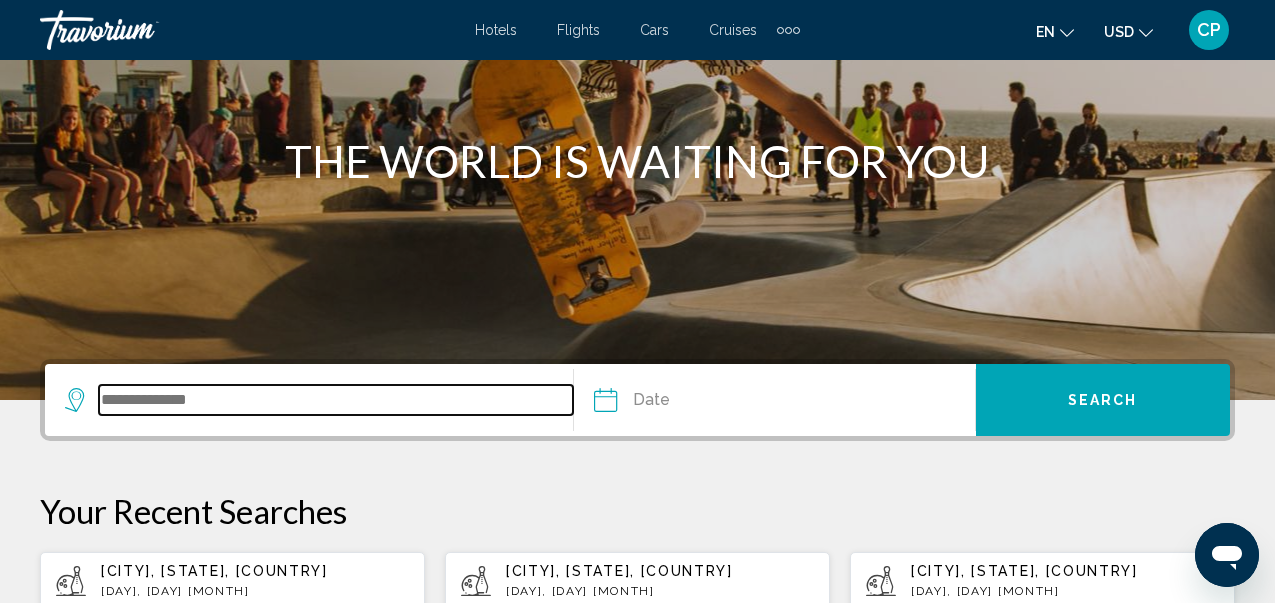click at bounding box center (336, 400) 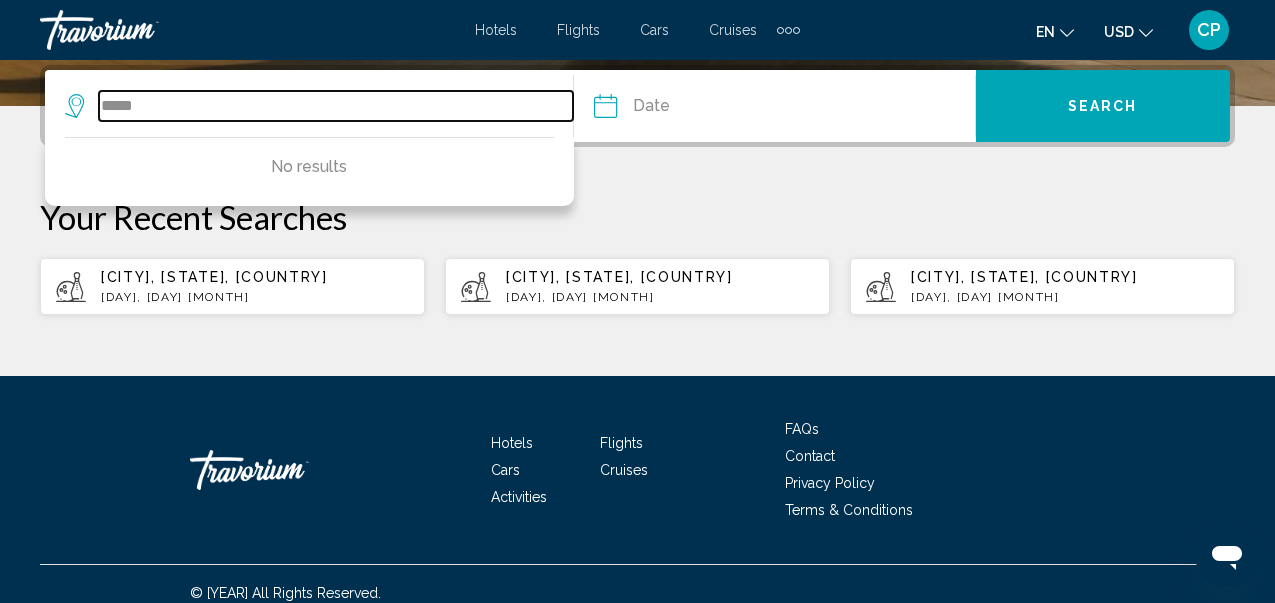 click on "*****" at bounding box center [336, 106] 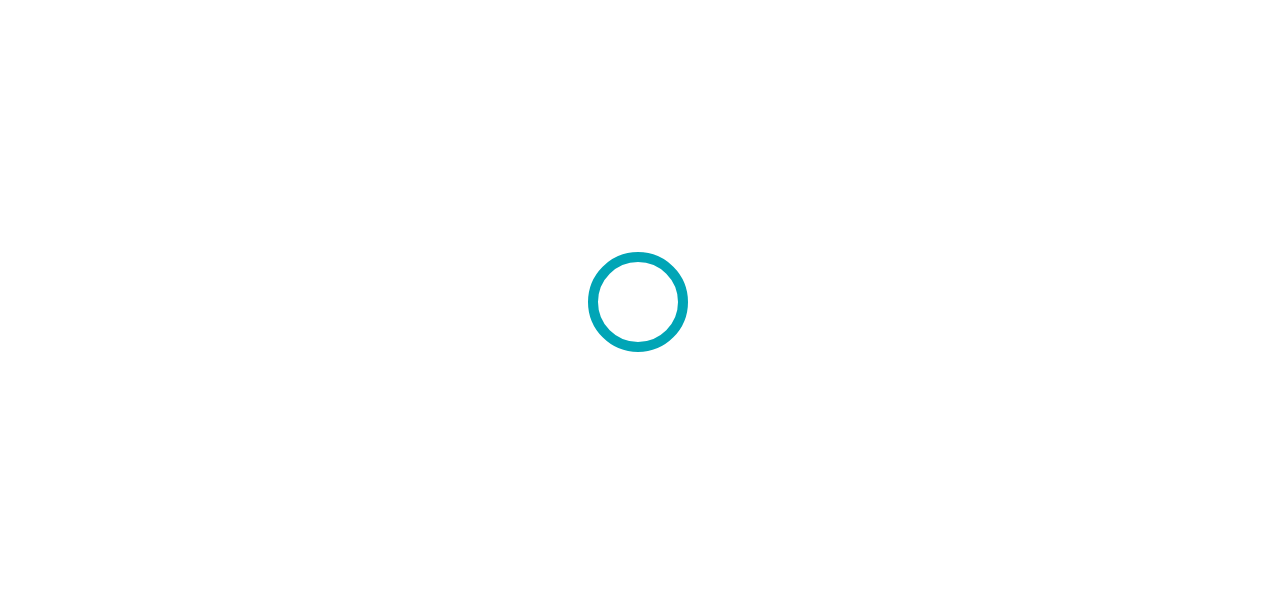 scroll, scrollTop: 0, scrollLeft: 0, axis: both 